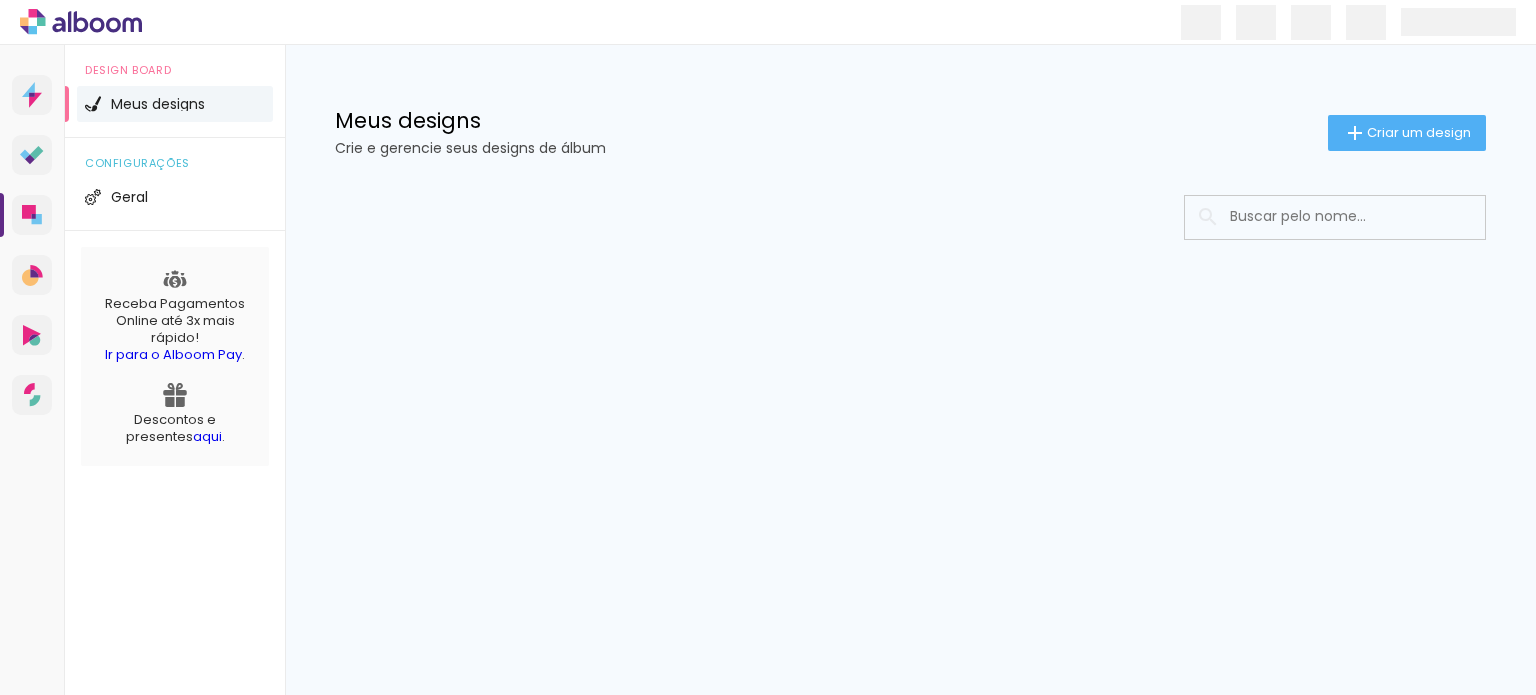 scroll, scrollTop: 0, scrollLeft: 0, axis: both 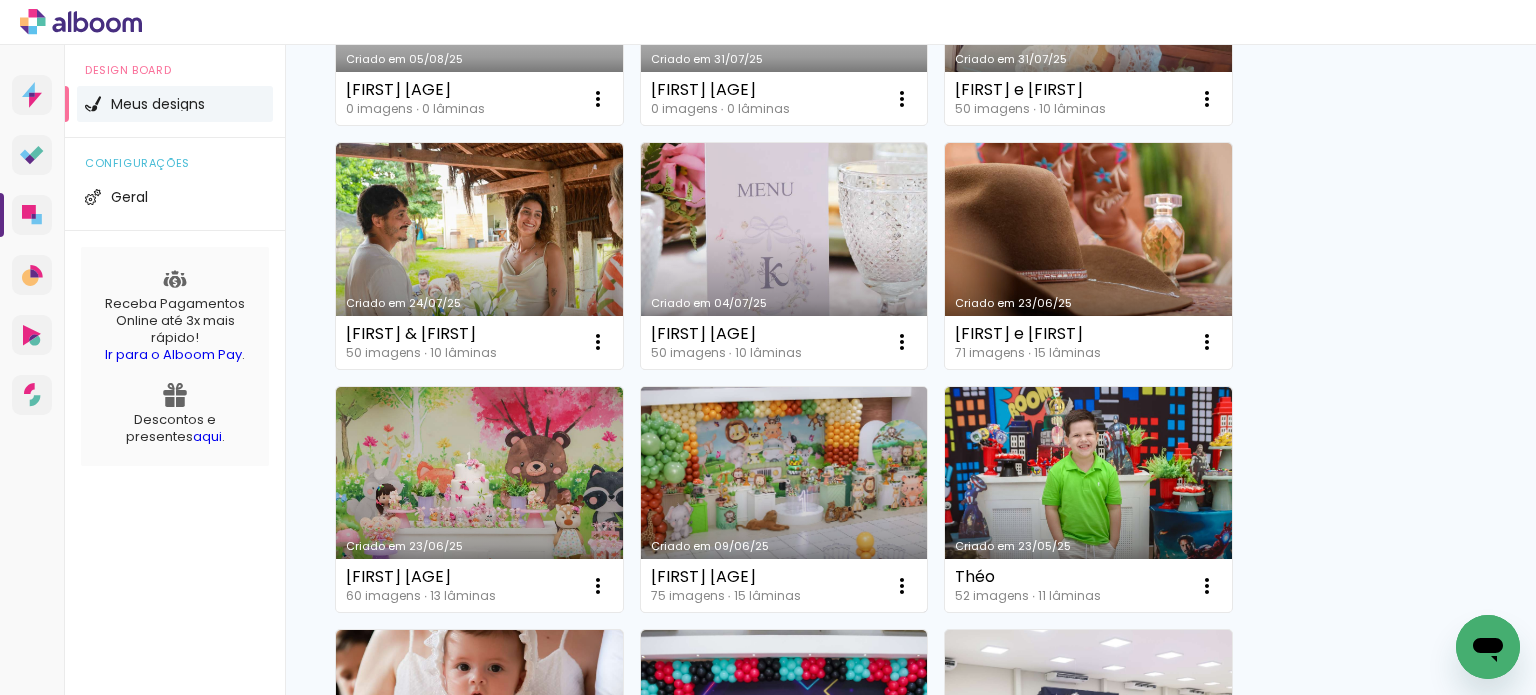 click on "Criado em 09/06/25" at bounding box center [784, 500] 